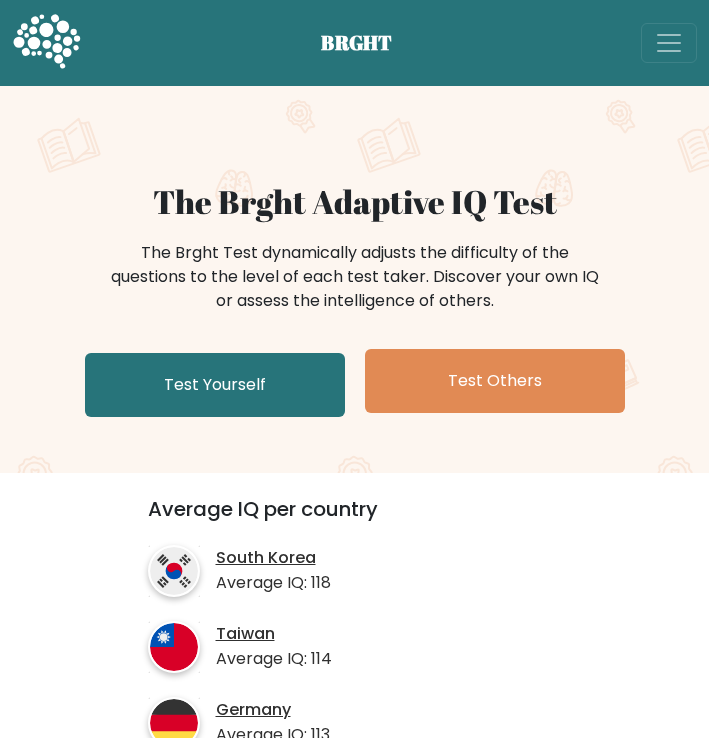 scroll, scrollTop: 0, scrollLeft: 0, axis: both 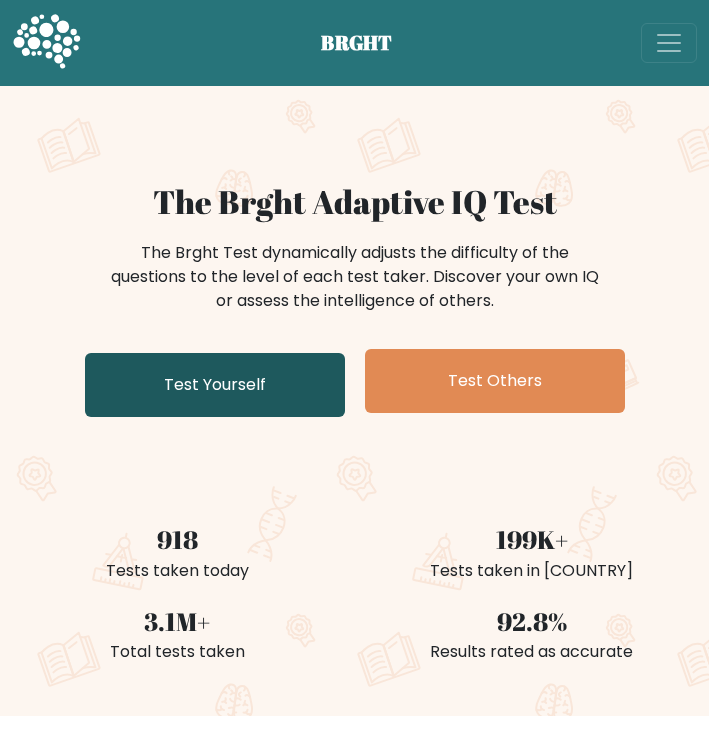 click on "Test Yourself" at bounding box center (215, 385) 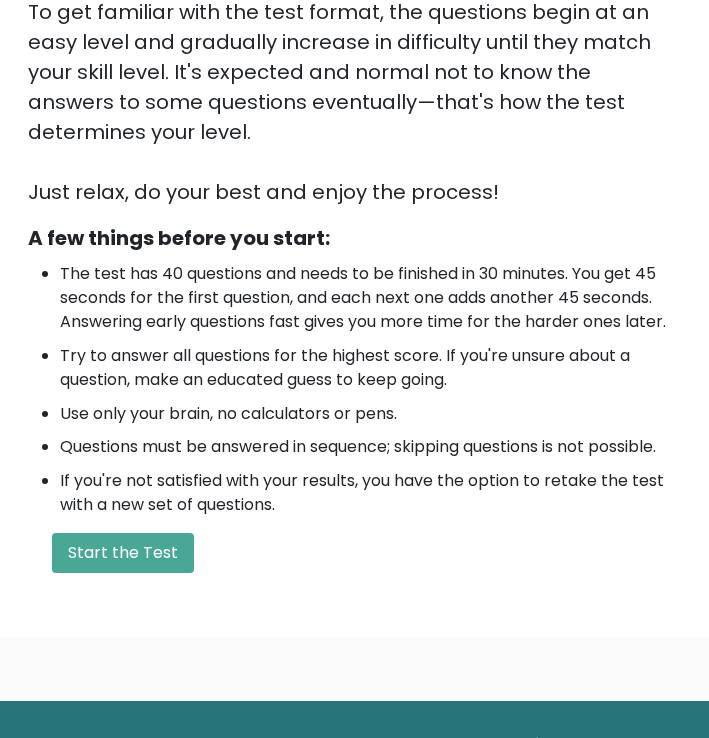 scroll, scrollTop: 434, scrollLeft: 0, axis: vertical 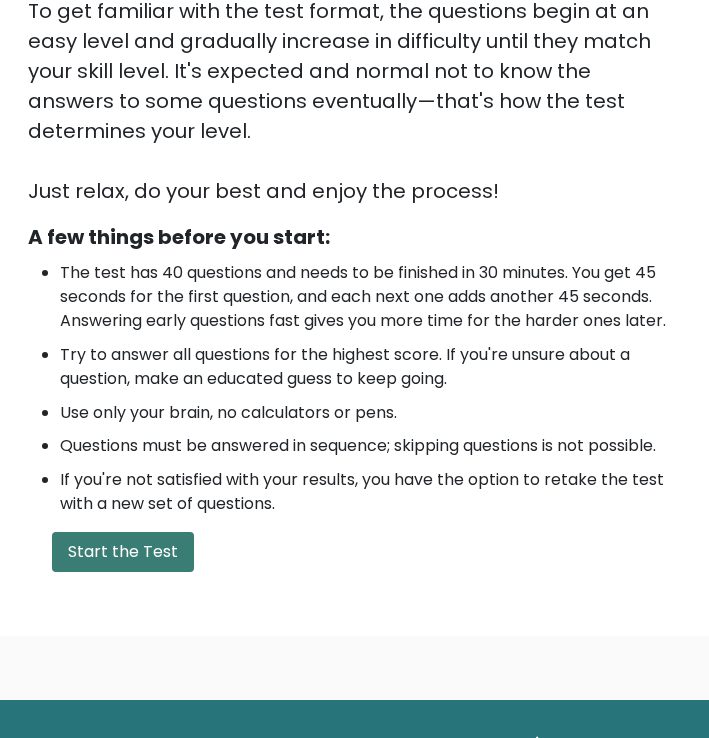 click on "Start the Test" at bounding box center [123, 552] 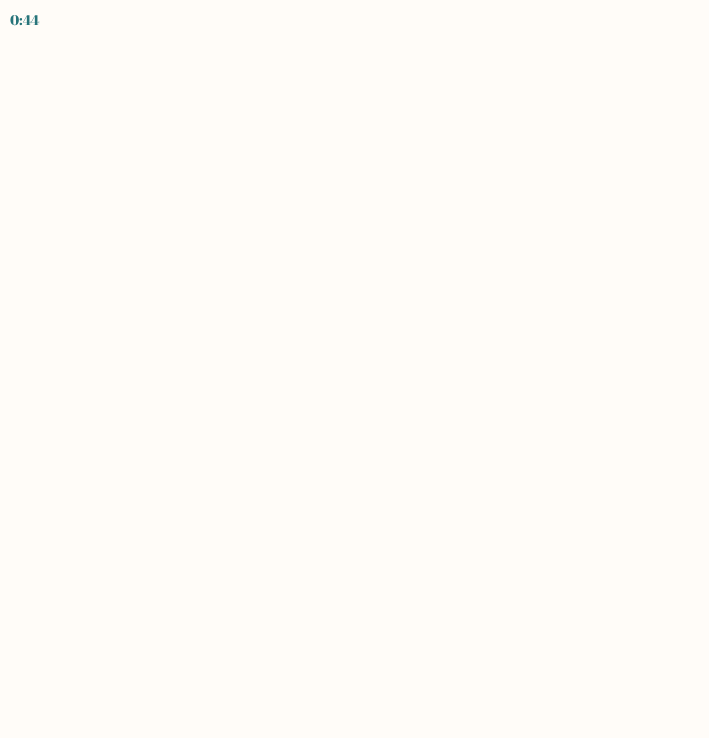 scroll, scrollTop: 0, scrollLeft: 0, axis: both 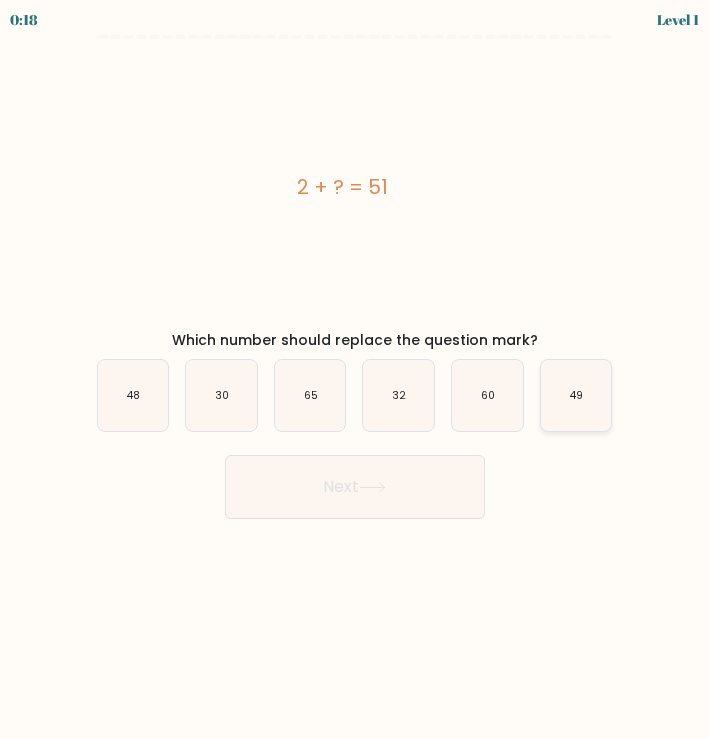 click on "49" 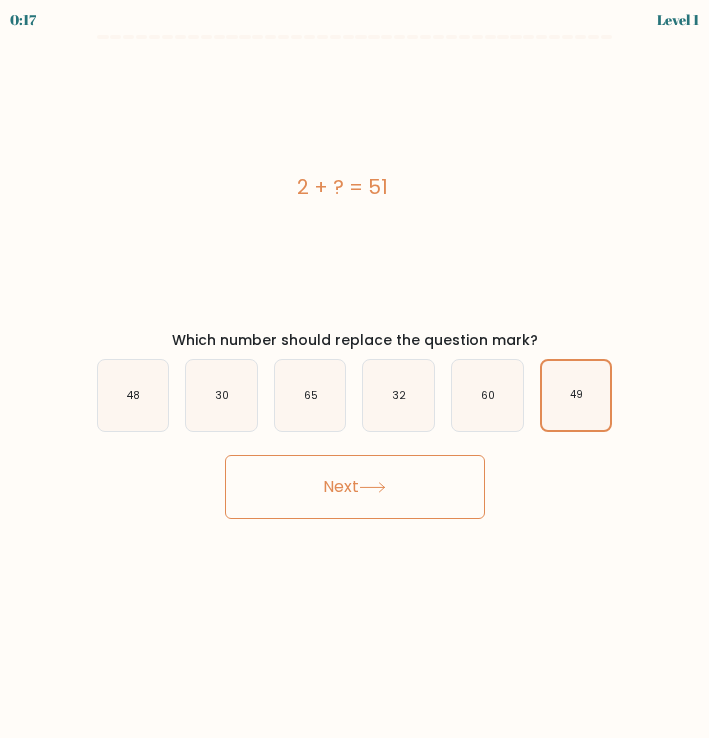 click on "Next" at bounding box center (355, 487) 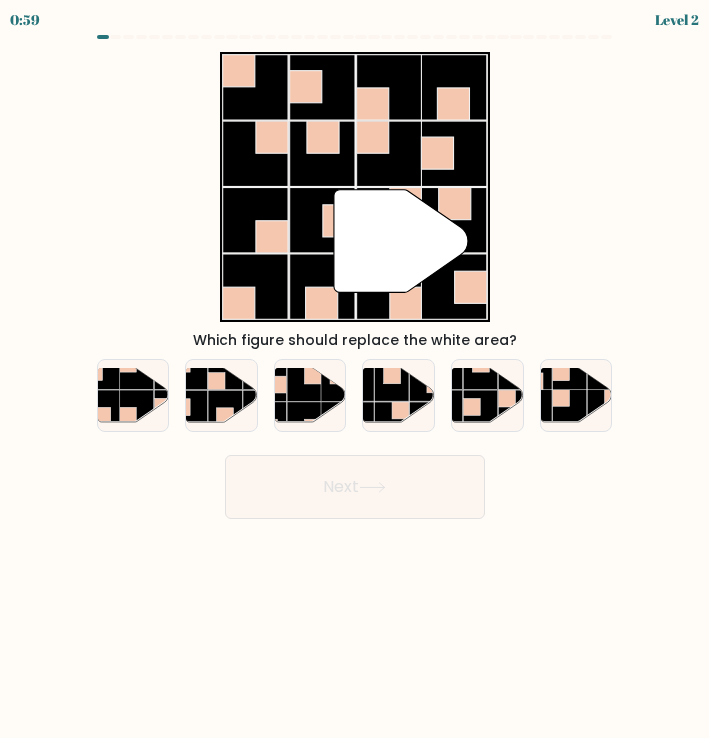 type 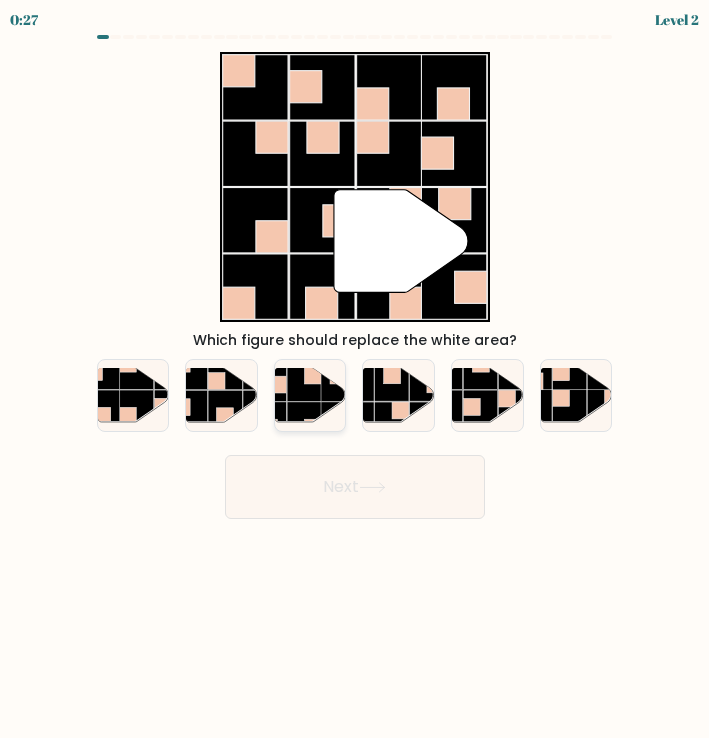 click 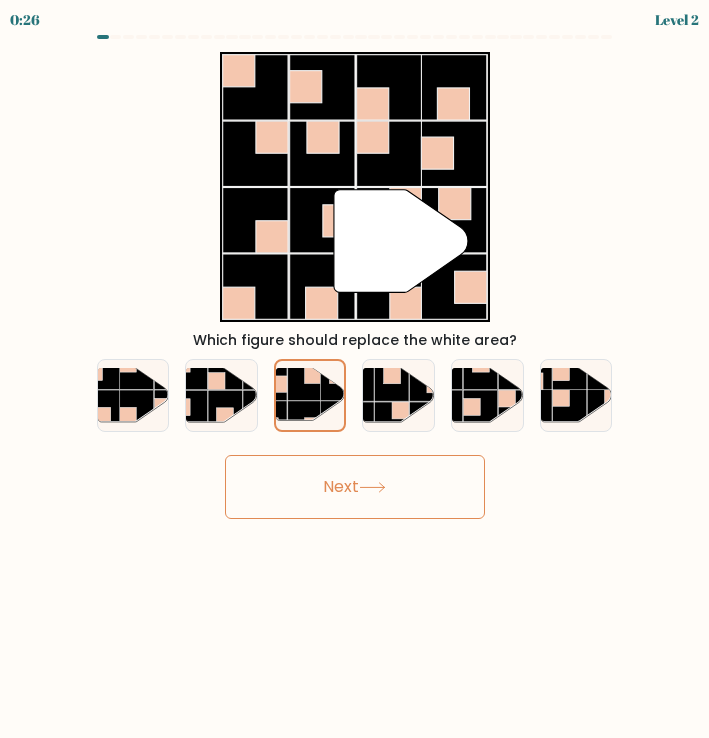 click on "Next" at bounding box center [355, 487] 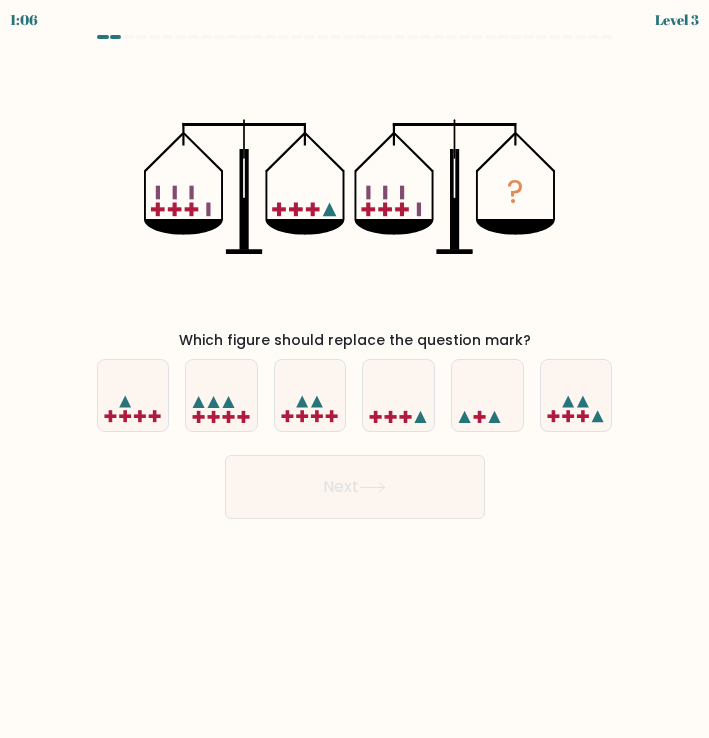type 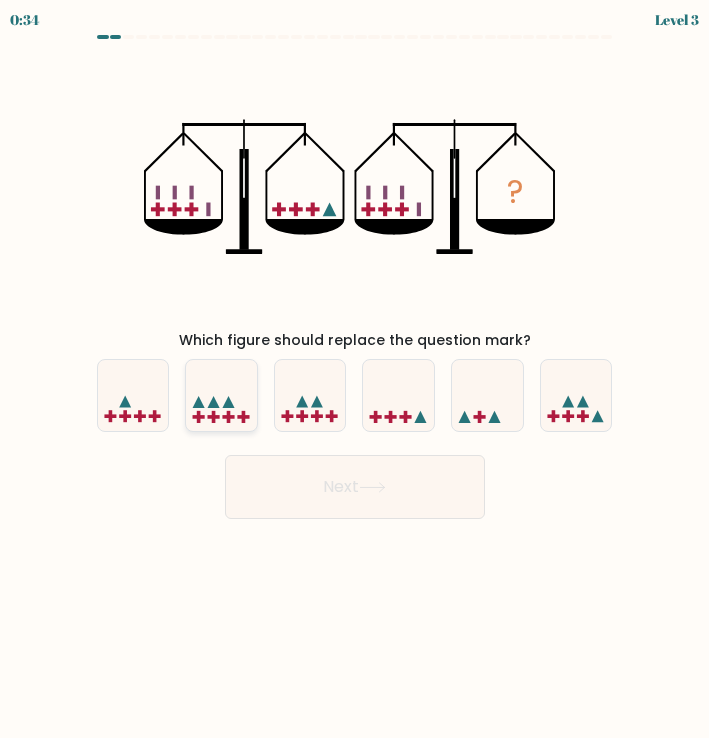 click 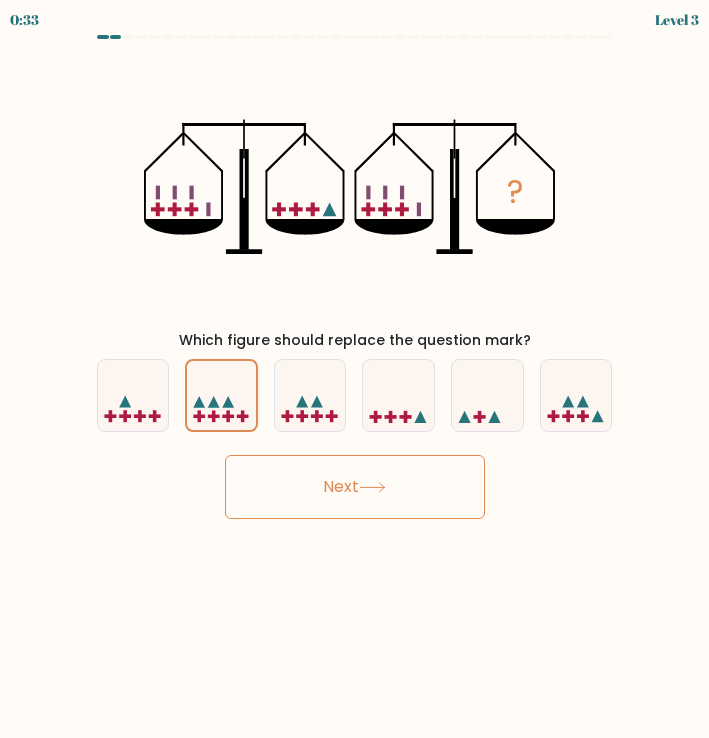 click on "Next" at bounding box center (355, 487) 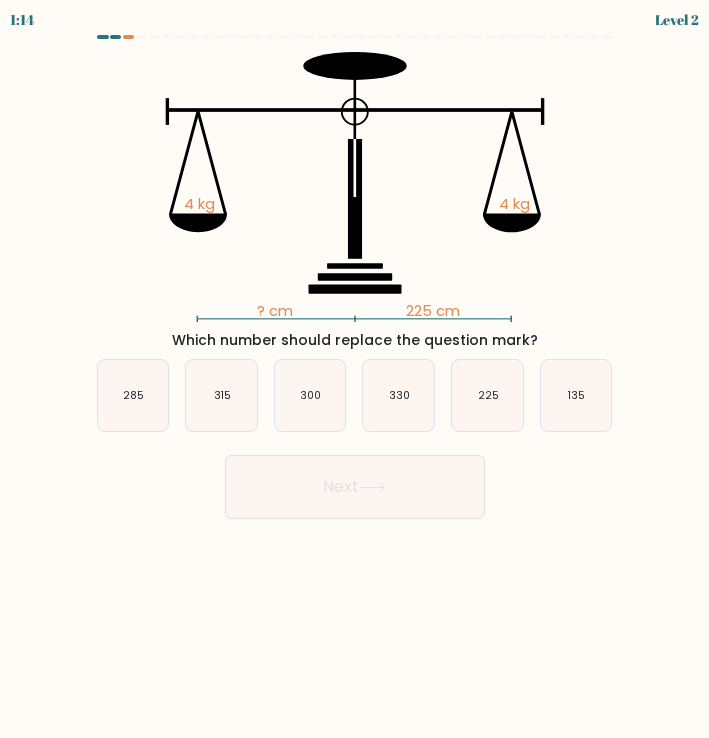 type 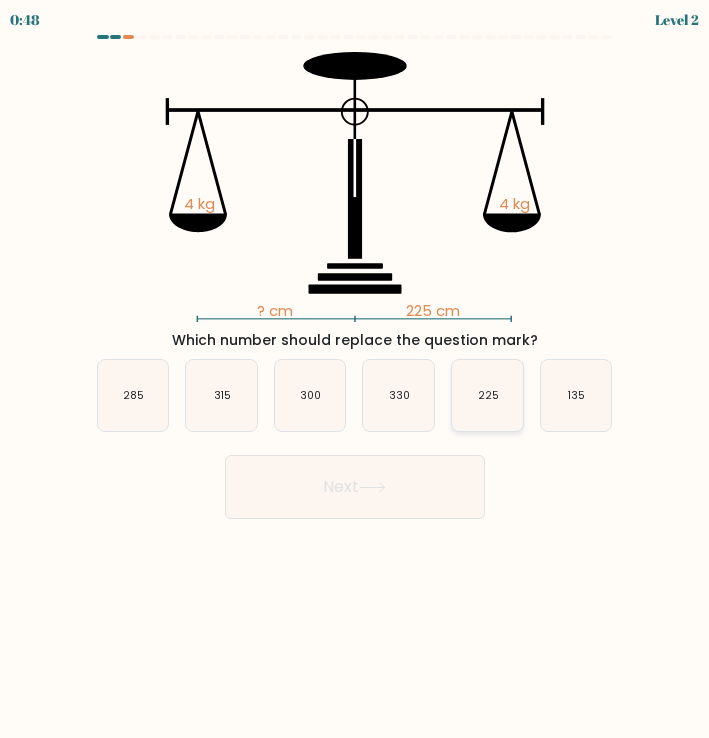click on "225" 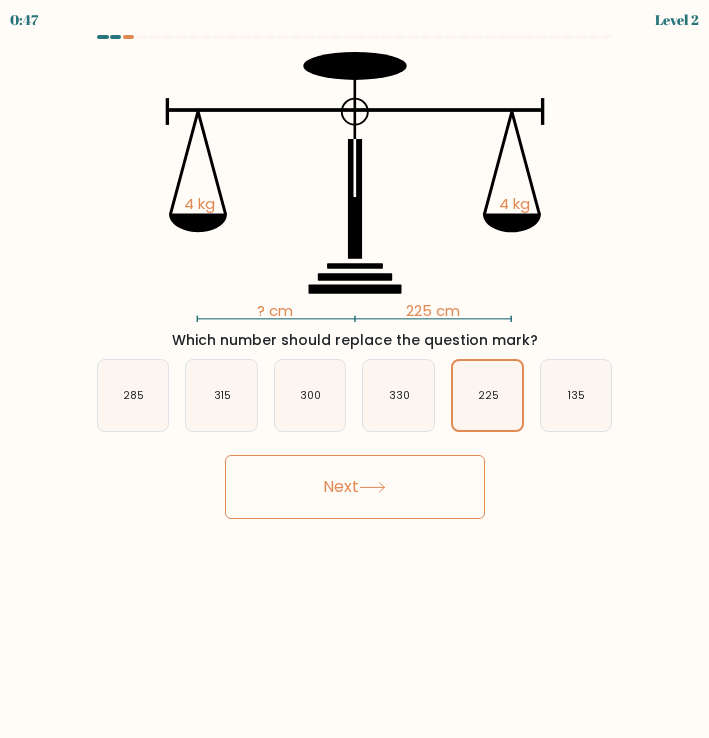 click on "Next" at bounding box center [355, 487] 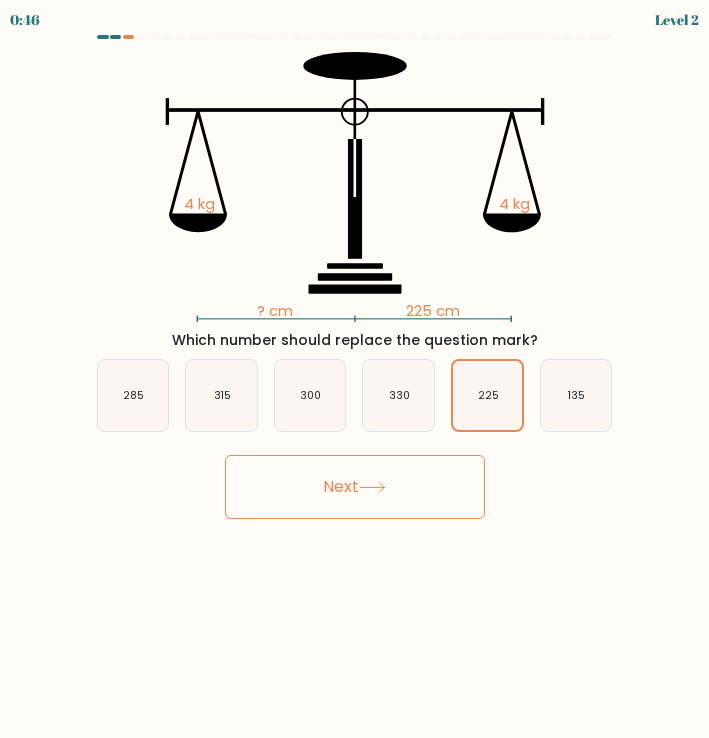 click on "Next" at bounding box center [355, 487] 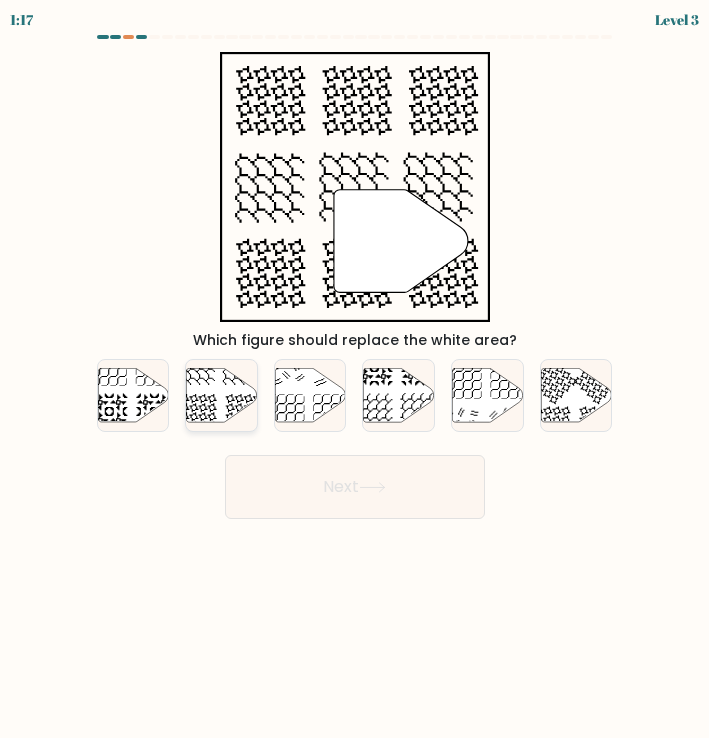 click 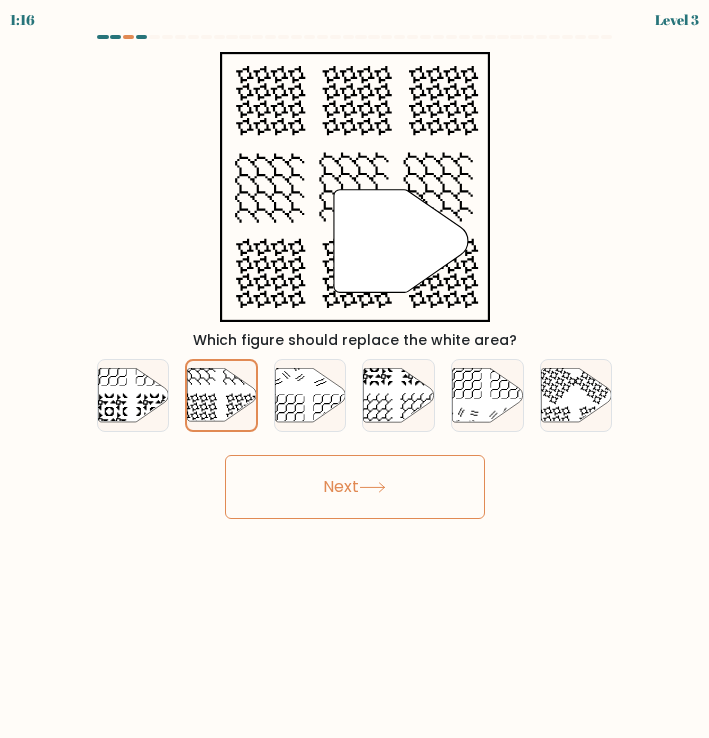 click on "Next" at bounding box center (355, 487) 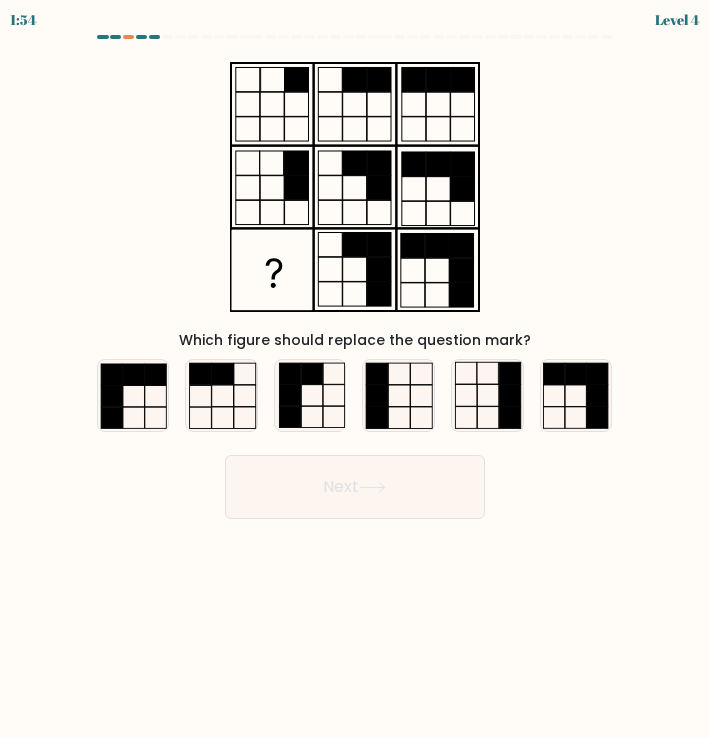 type 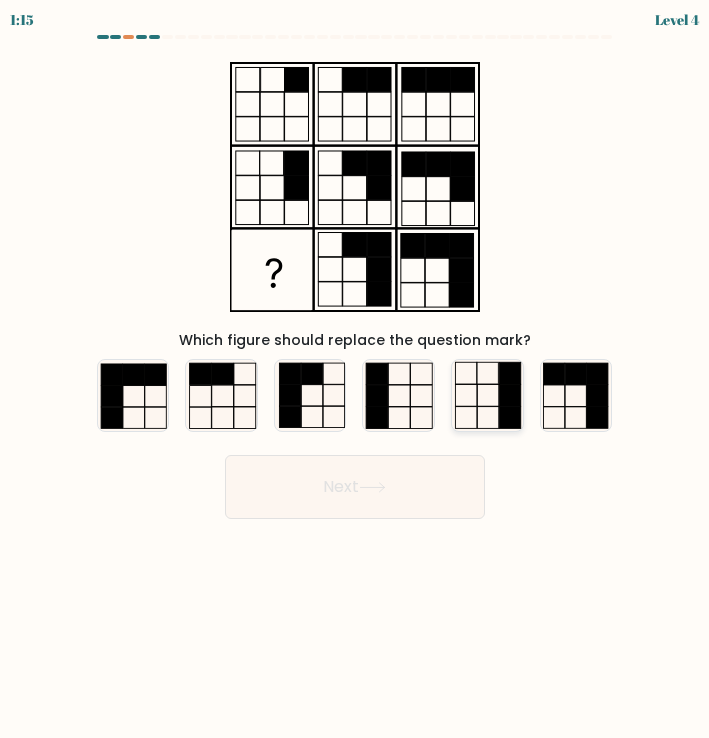 click 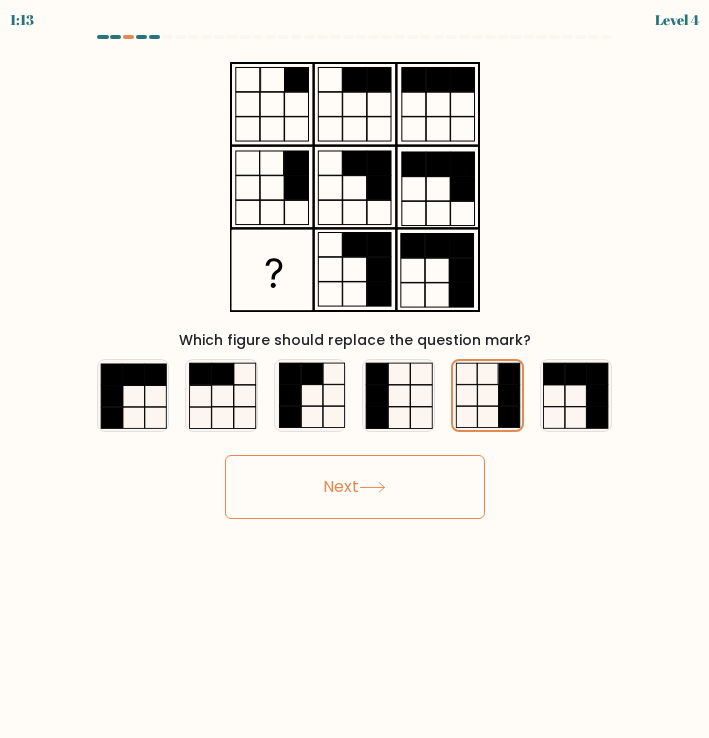 click on "Next" at bounding box center [355, 487] 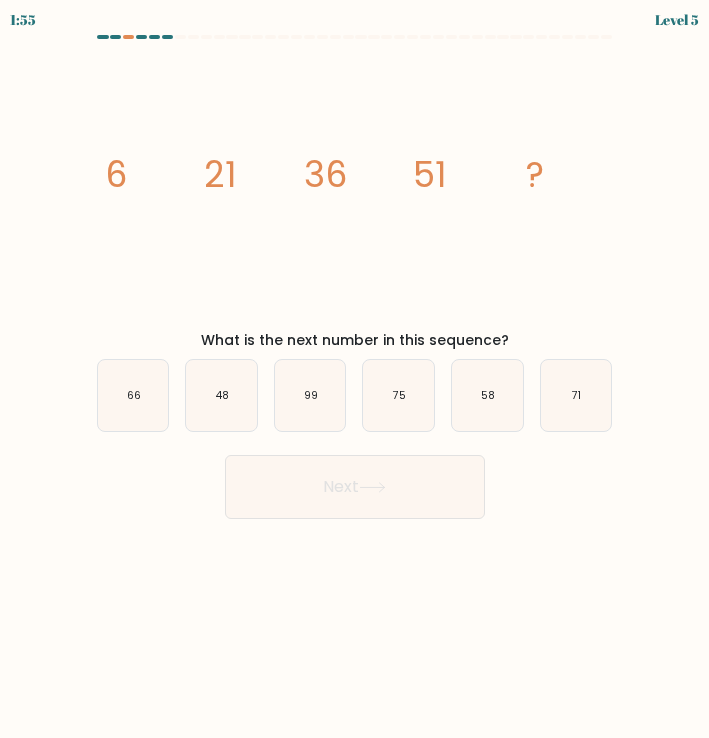 type 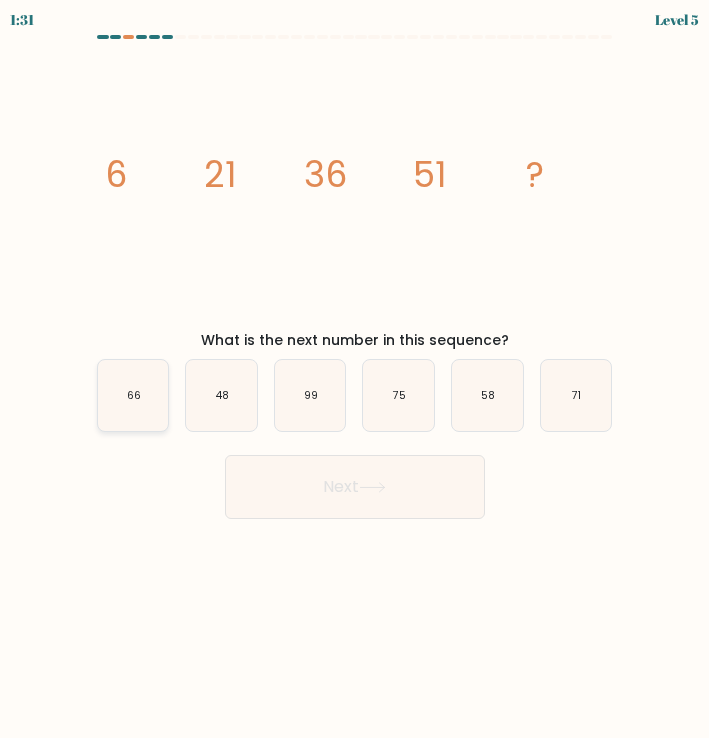 click on "66" 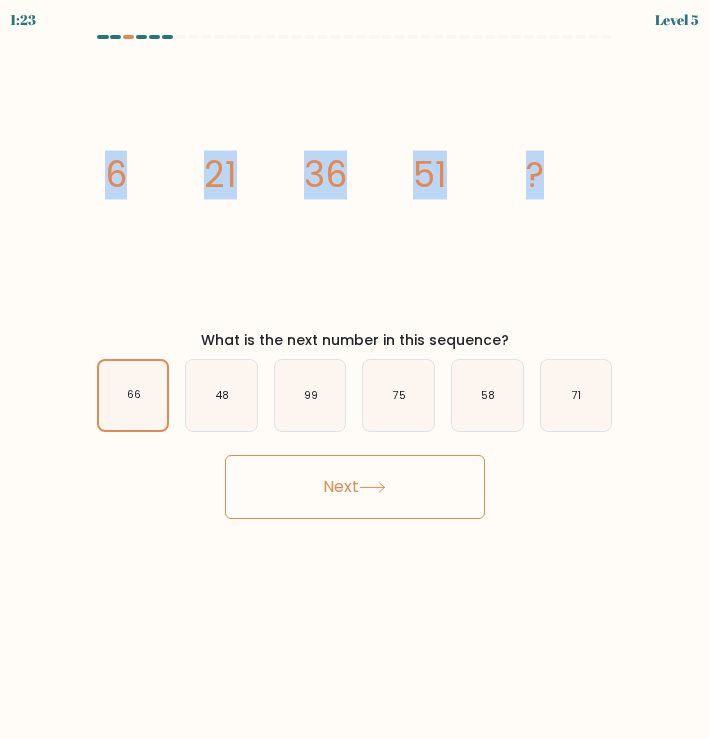 drag, startPoint x: 106, startPoint y: 170, endPoint x: 581, endPoint y: 191, distance: 475.464 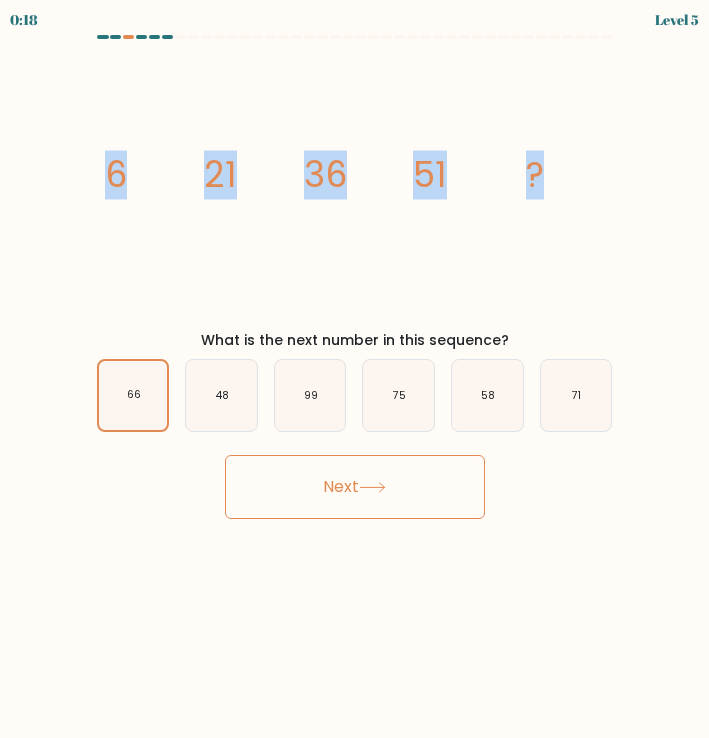 click on "Next" at bounding box center (355, 487) 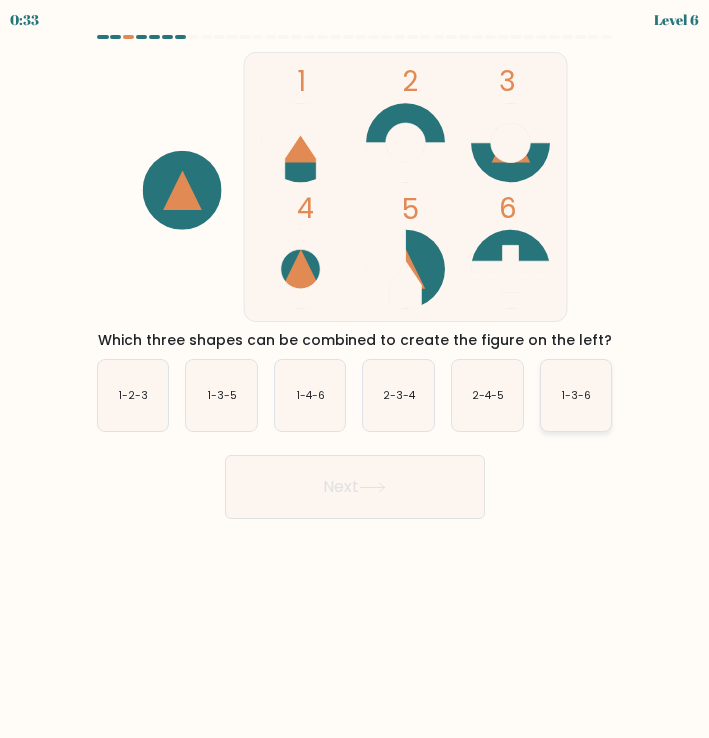 click on "1-3-6" 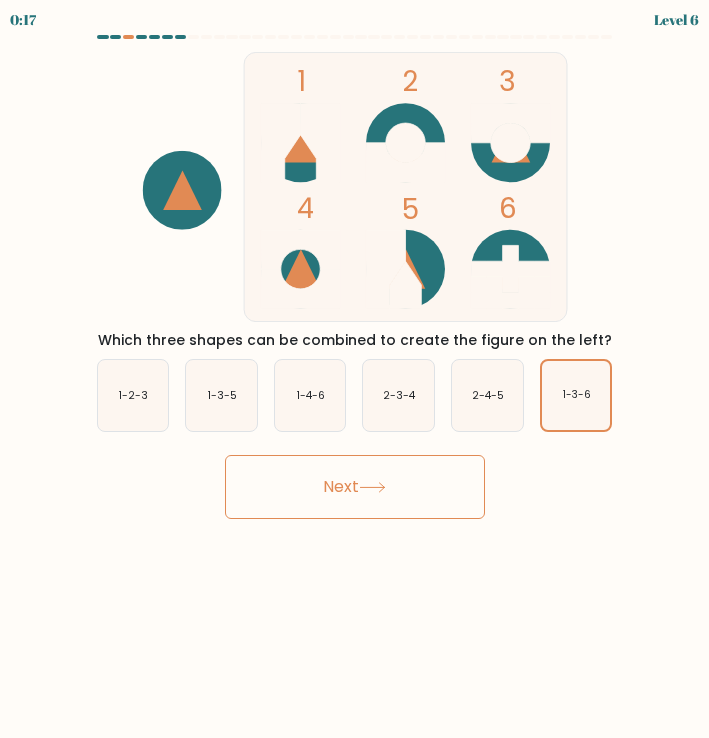 click on "Next" at bounding box center [355, 487] 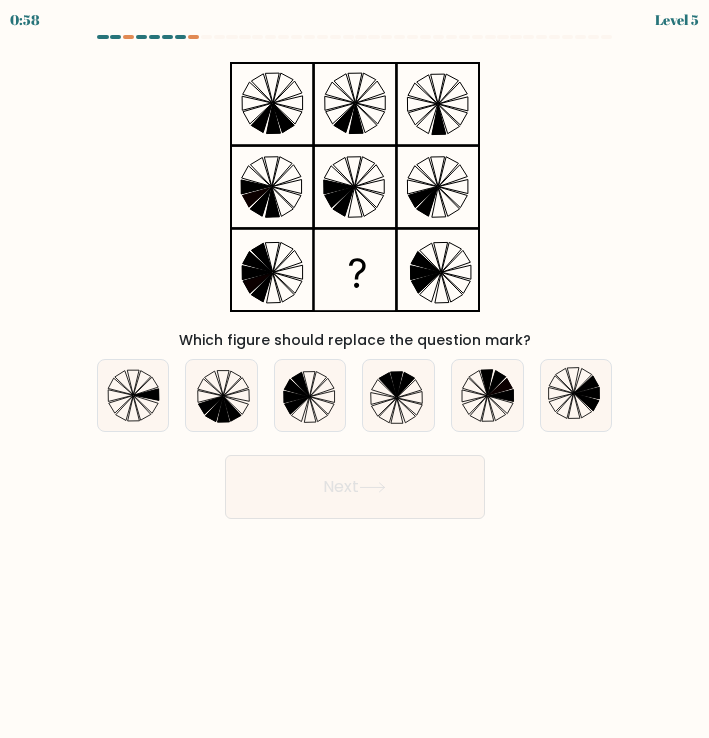 type 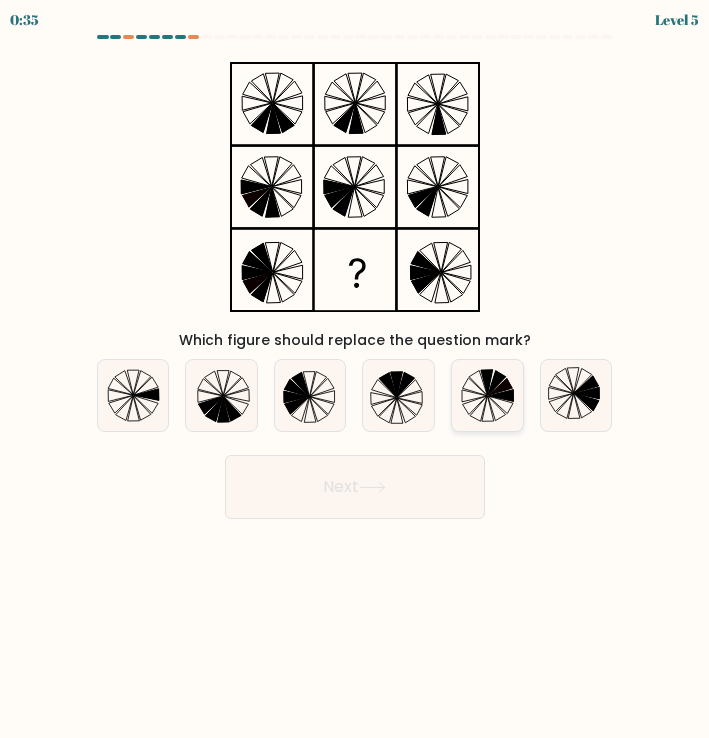 click 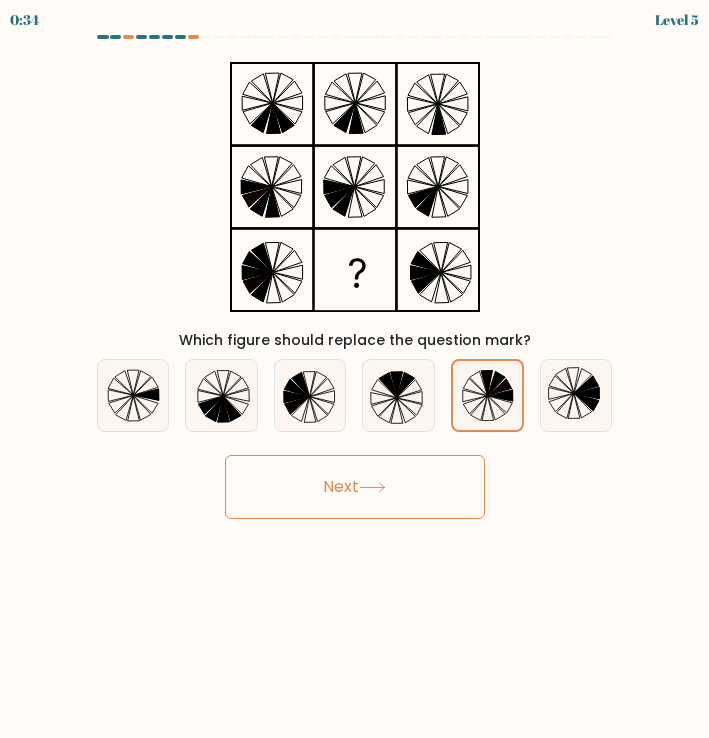 click on "Next" at bounding box center [355, 487] 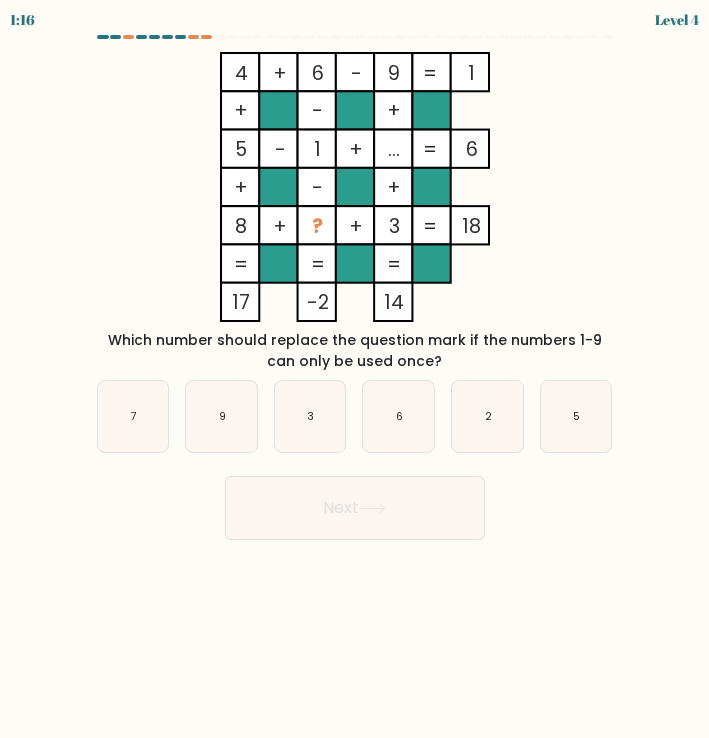 type 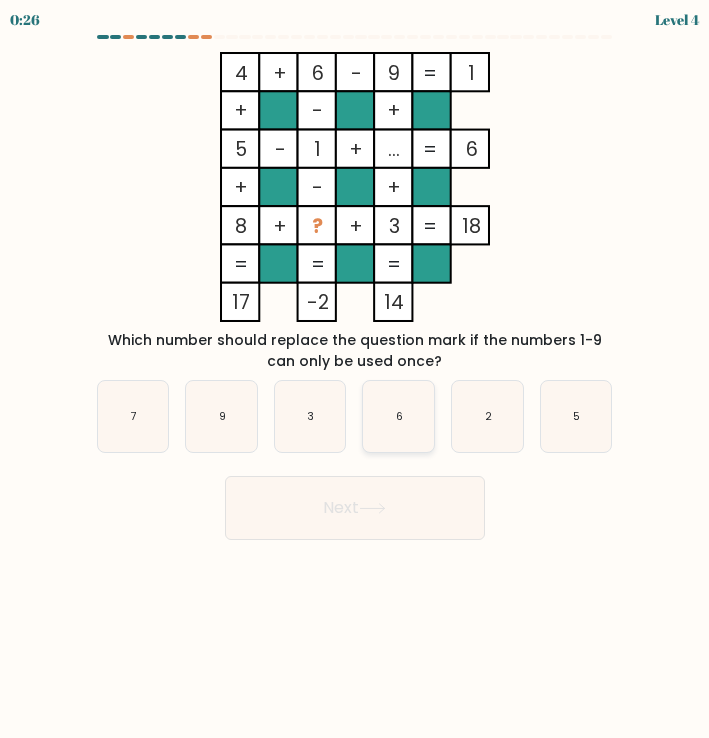 click on "6" 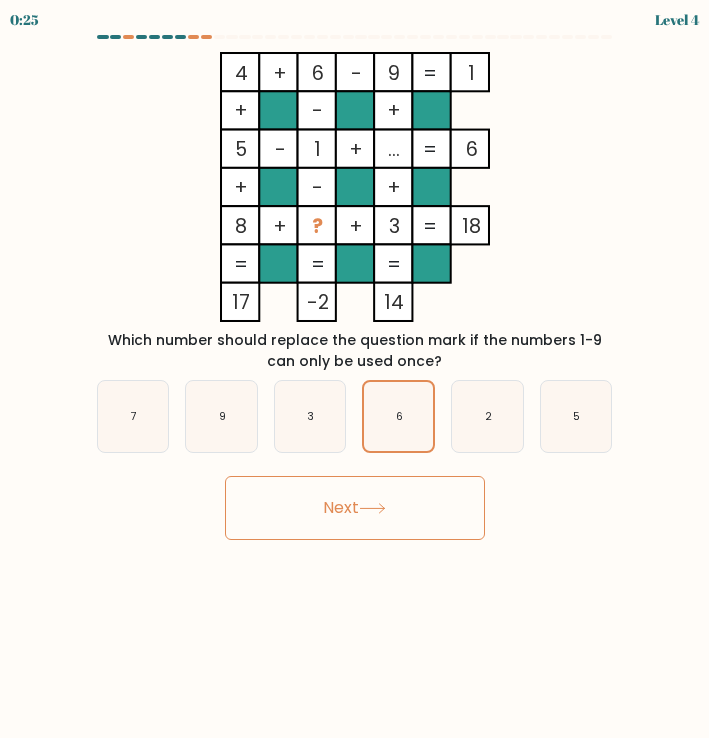 click on "Next" at bounding box center [355, 508] 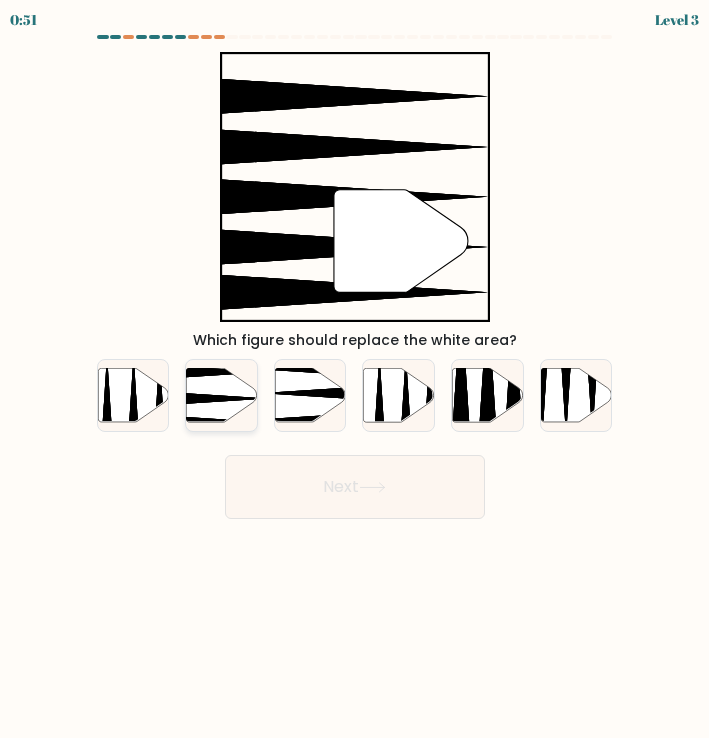 click 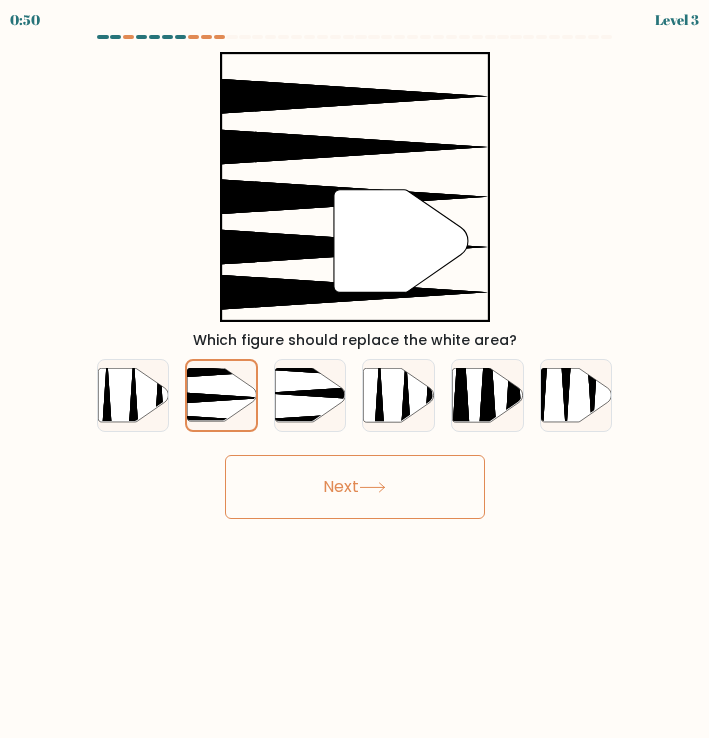 click on "Next" at bounding box center (355, 487) 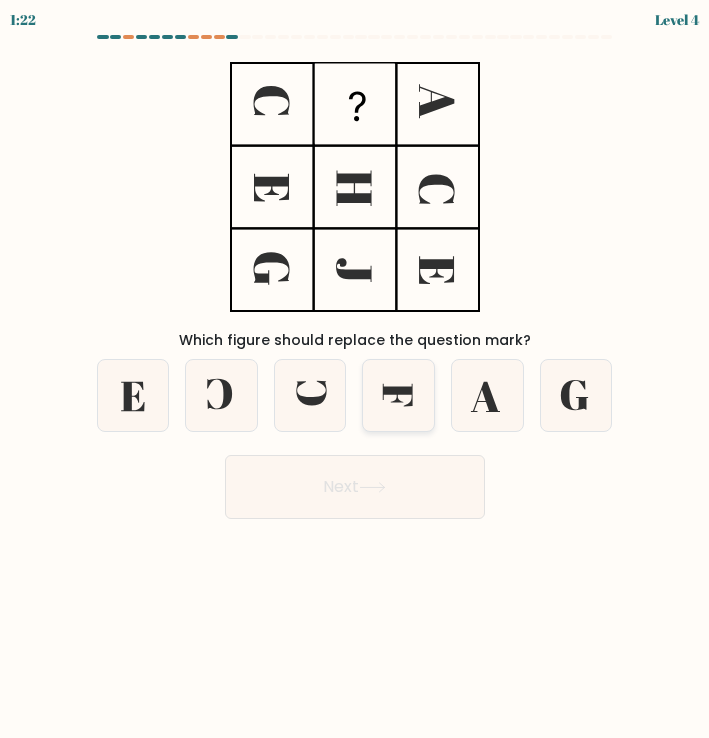 click 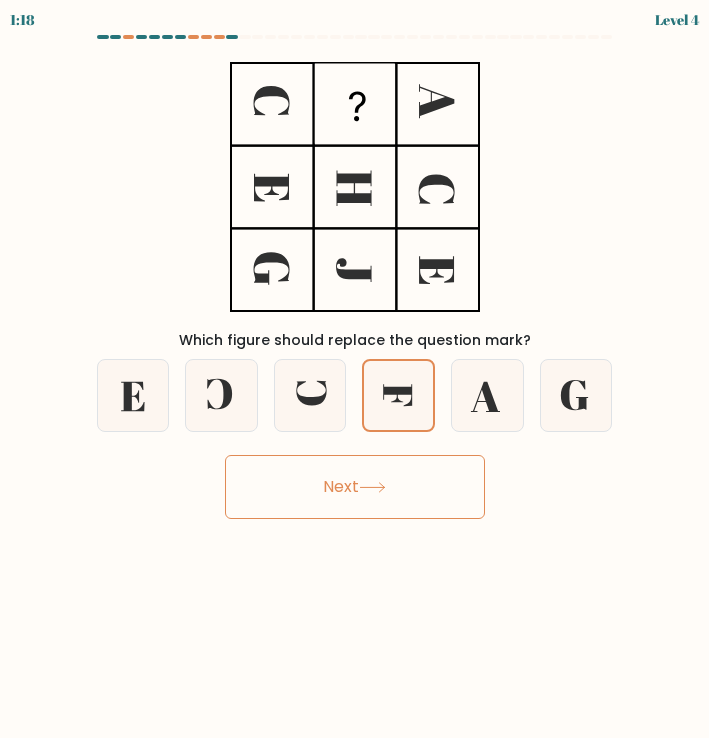 click 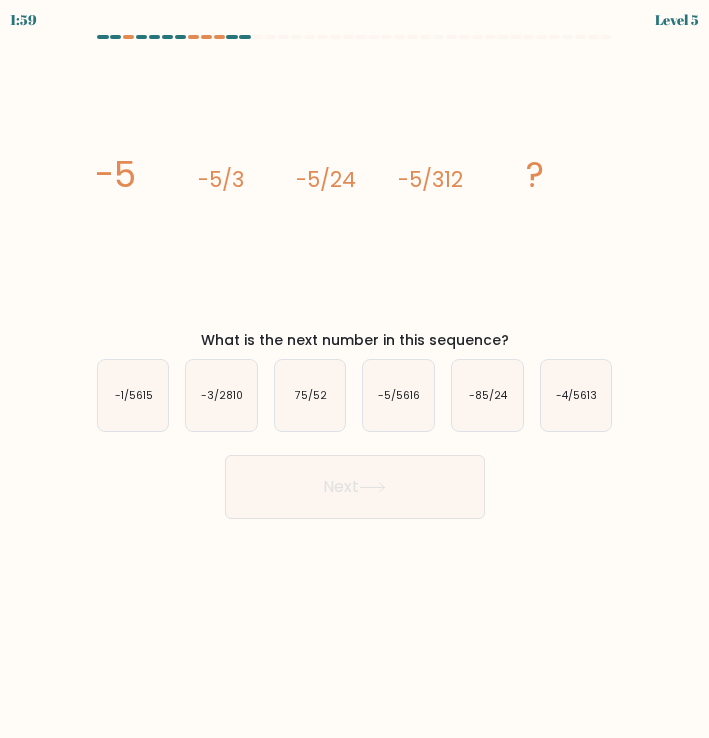 type 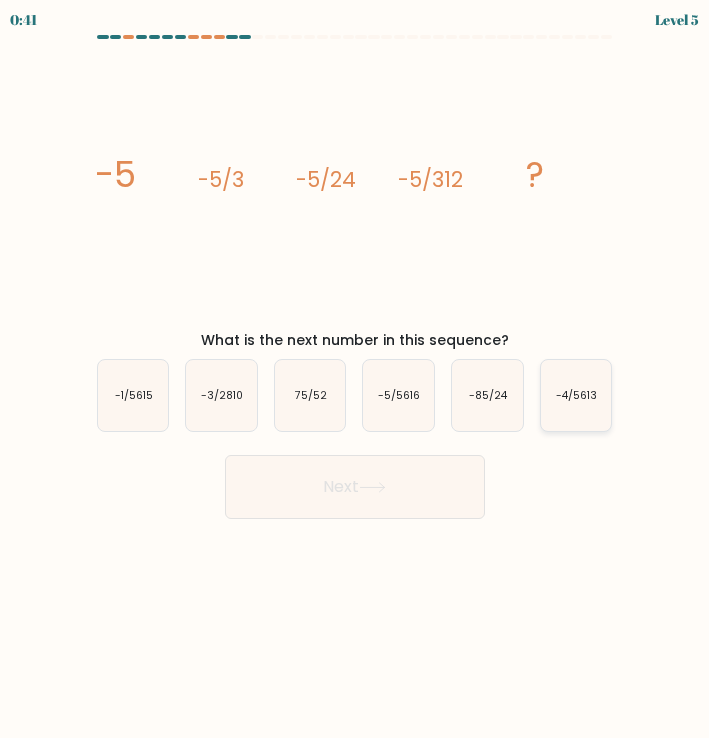click on "-4/5613" 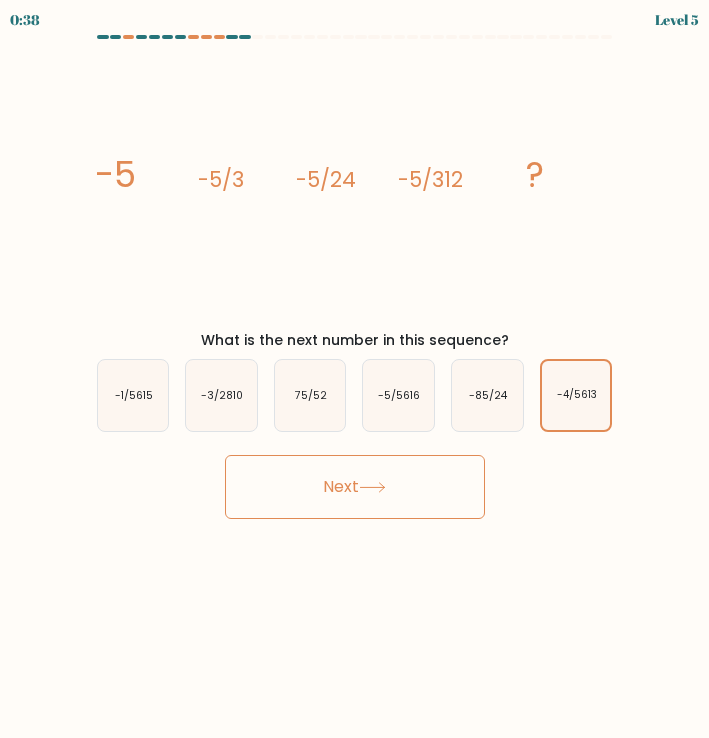 click on "Next" at bounding box center [355, 487] 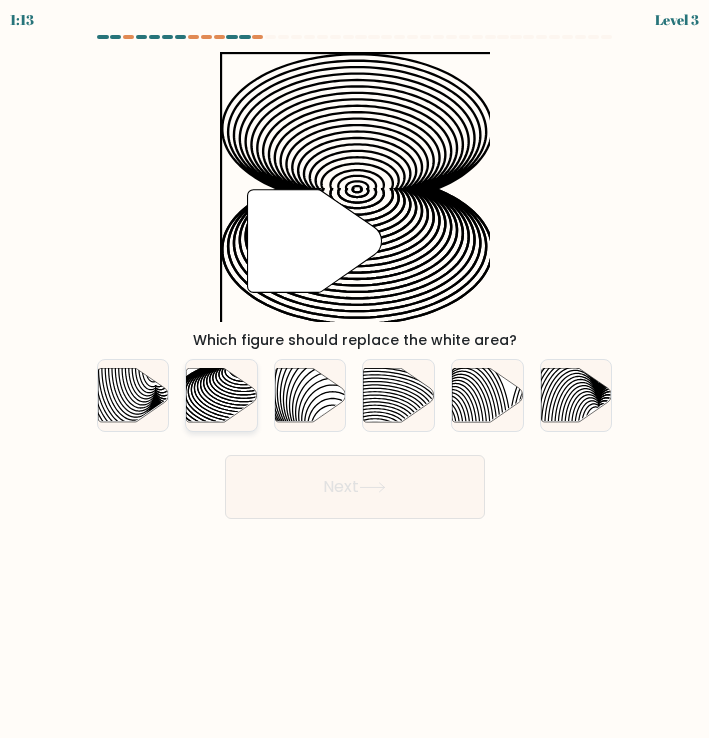 click 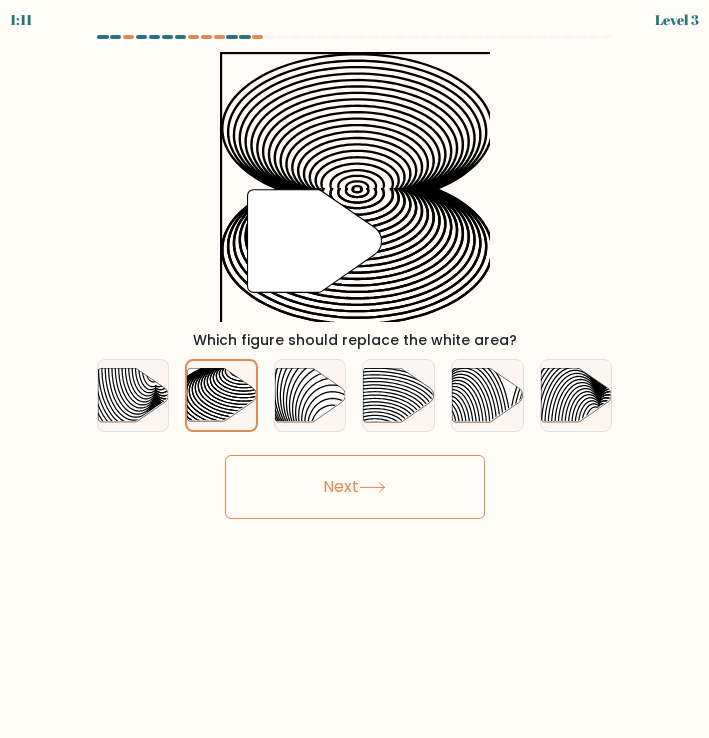 click on "Next" at bounding box center (355, 487) 